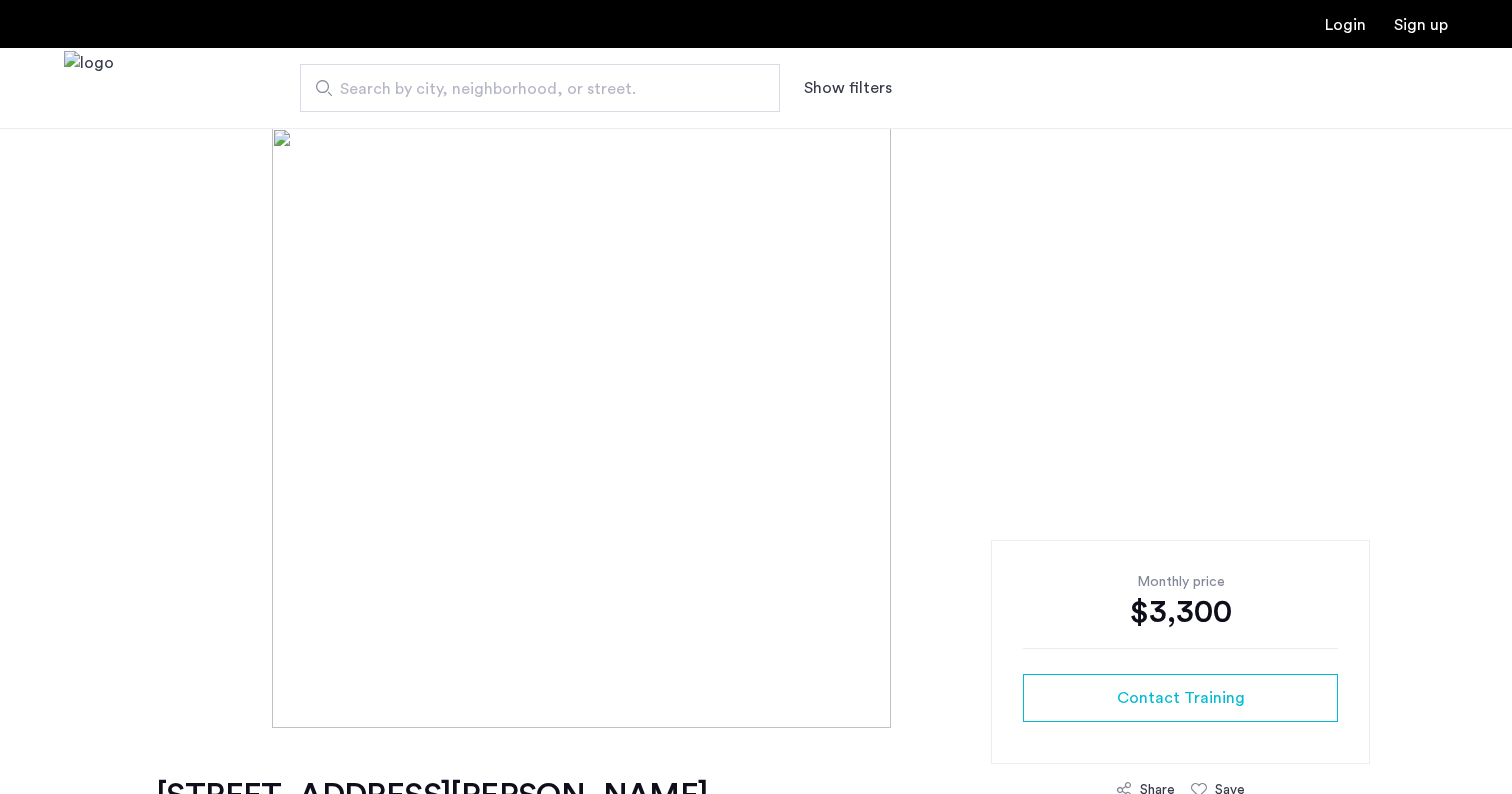 scroll, scrollTop: 0, scrollLeft: 0, axis: both 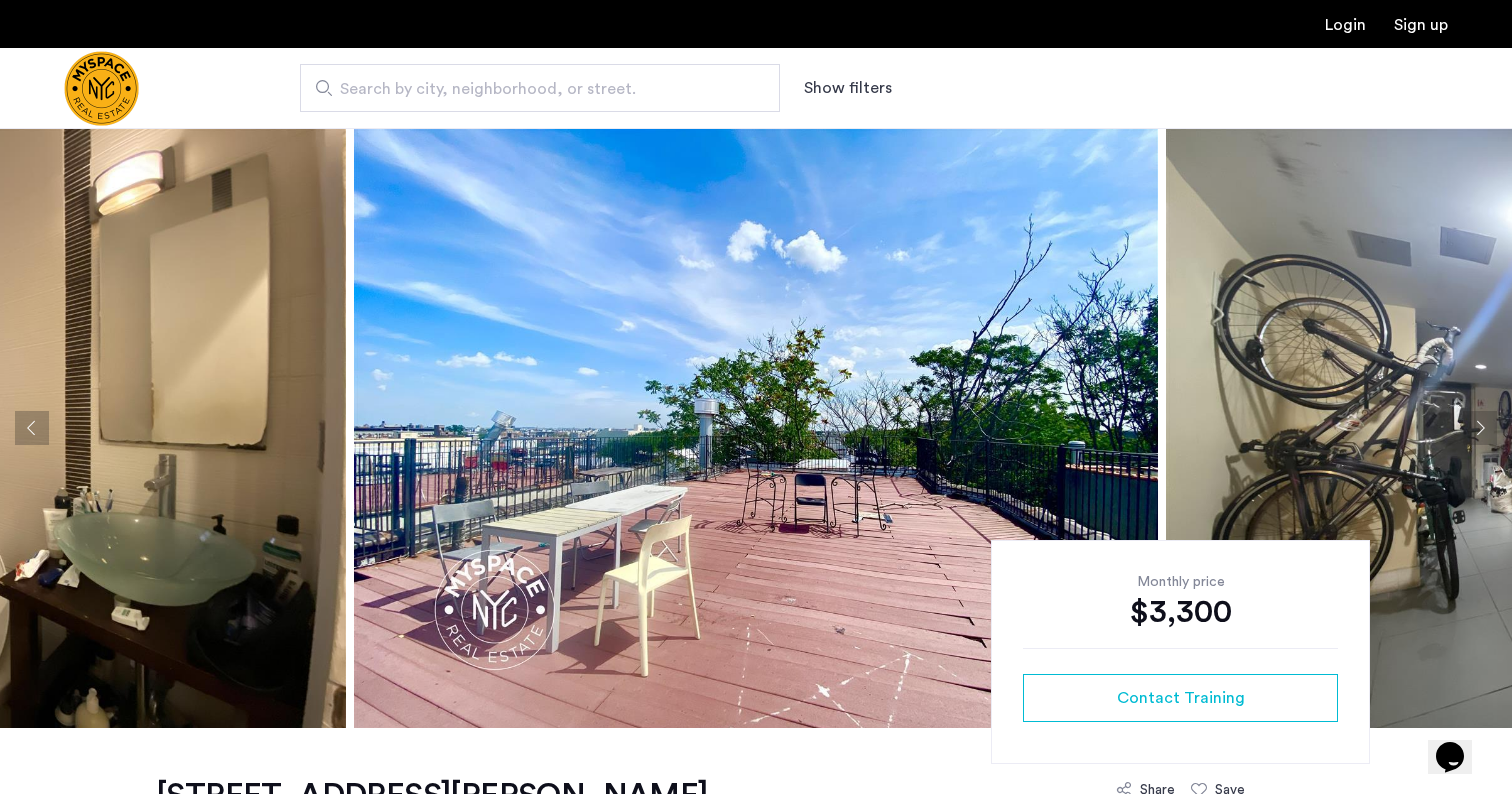 click on "Search by city, neighborhood, or street." at bounding box center [532, 89] 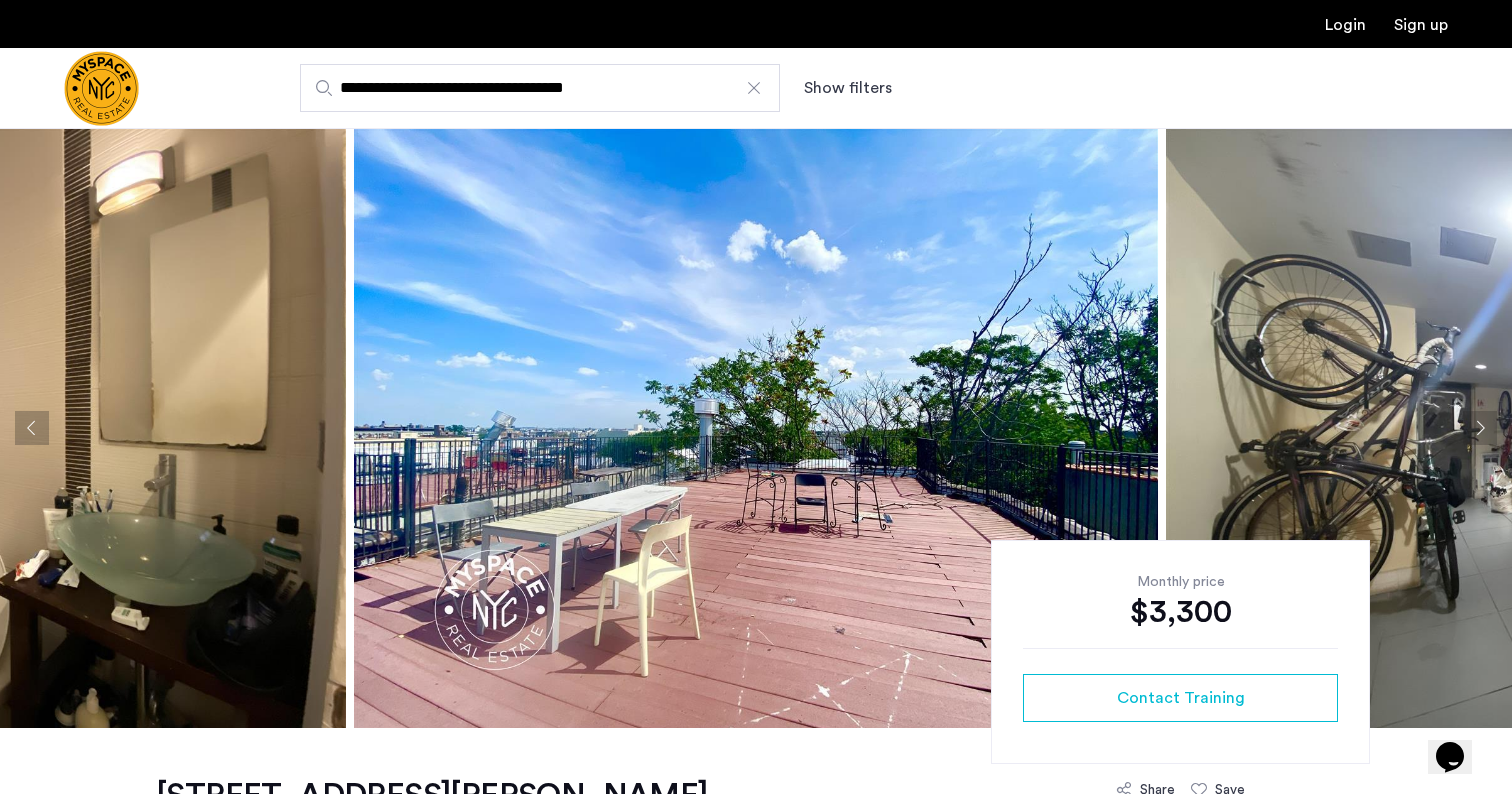 type on "**********" 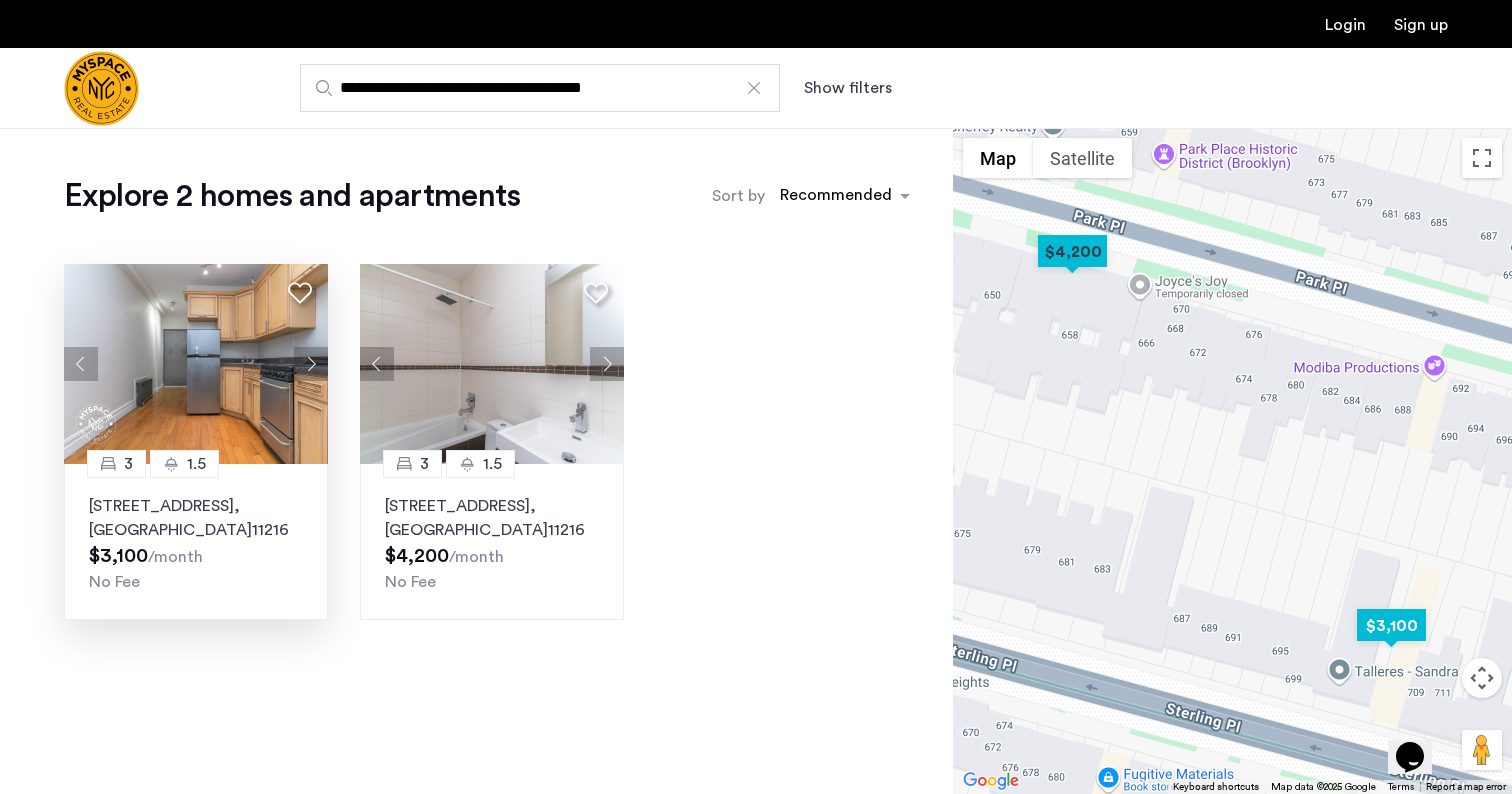 click 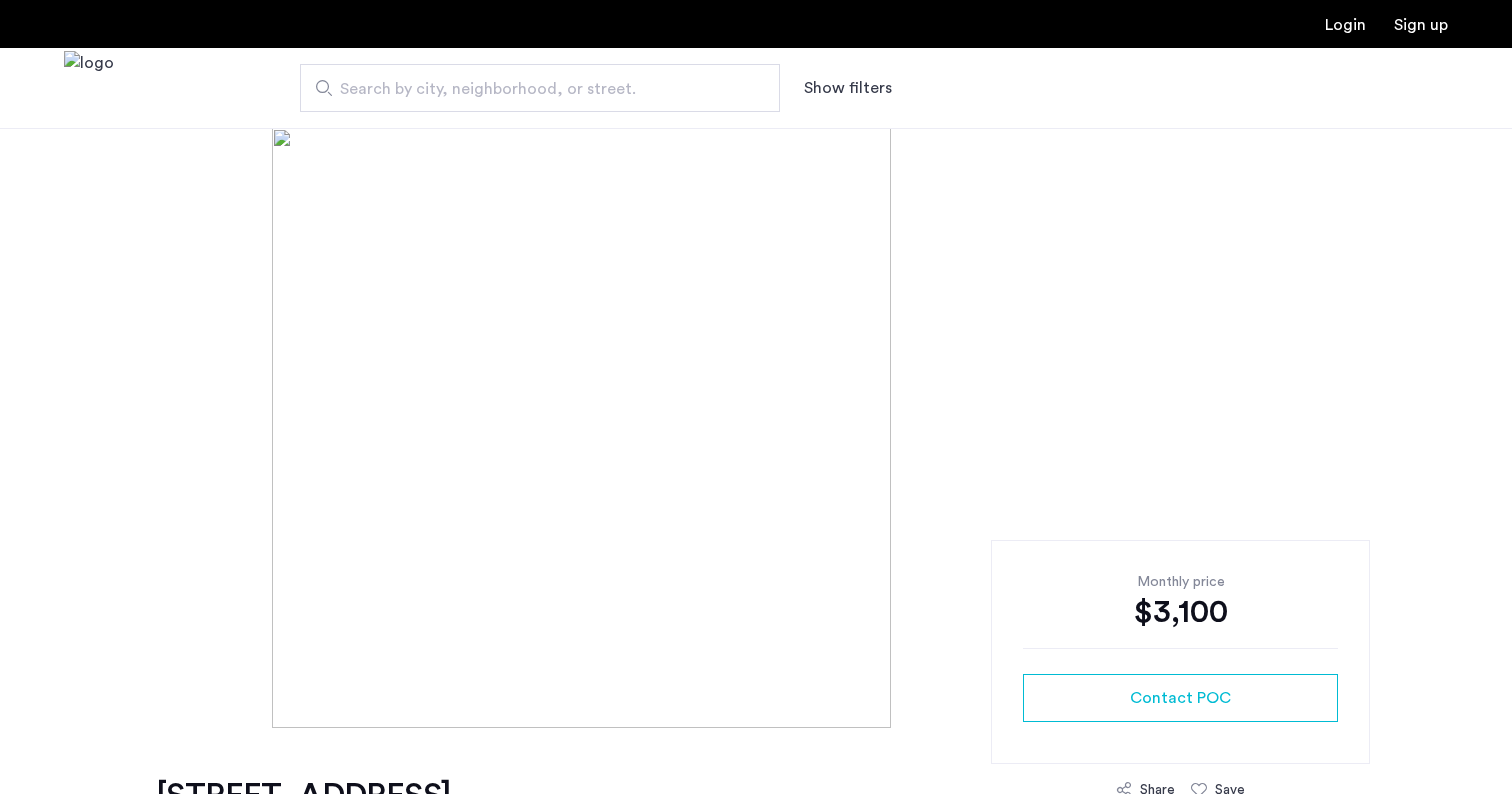 scroll, scrollTop: 0, scrollLeft: 0, axis: both 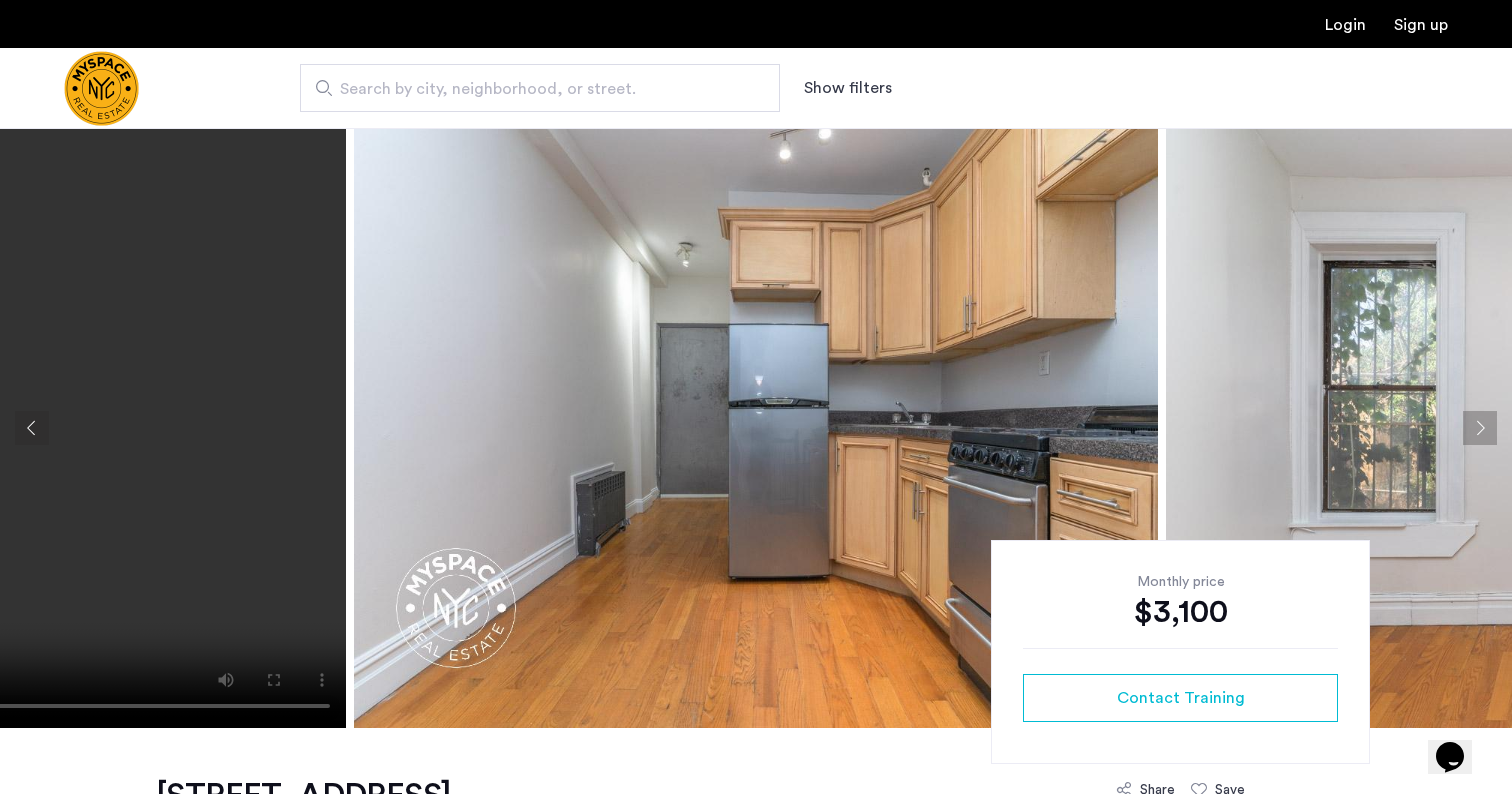 click 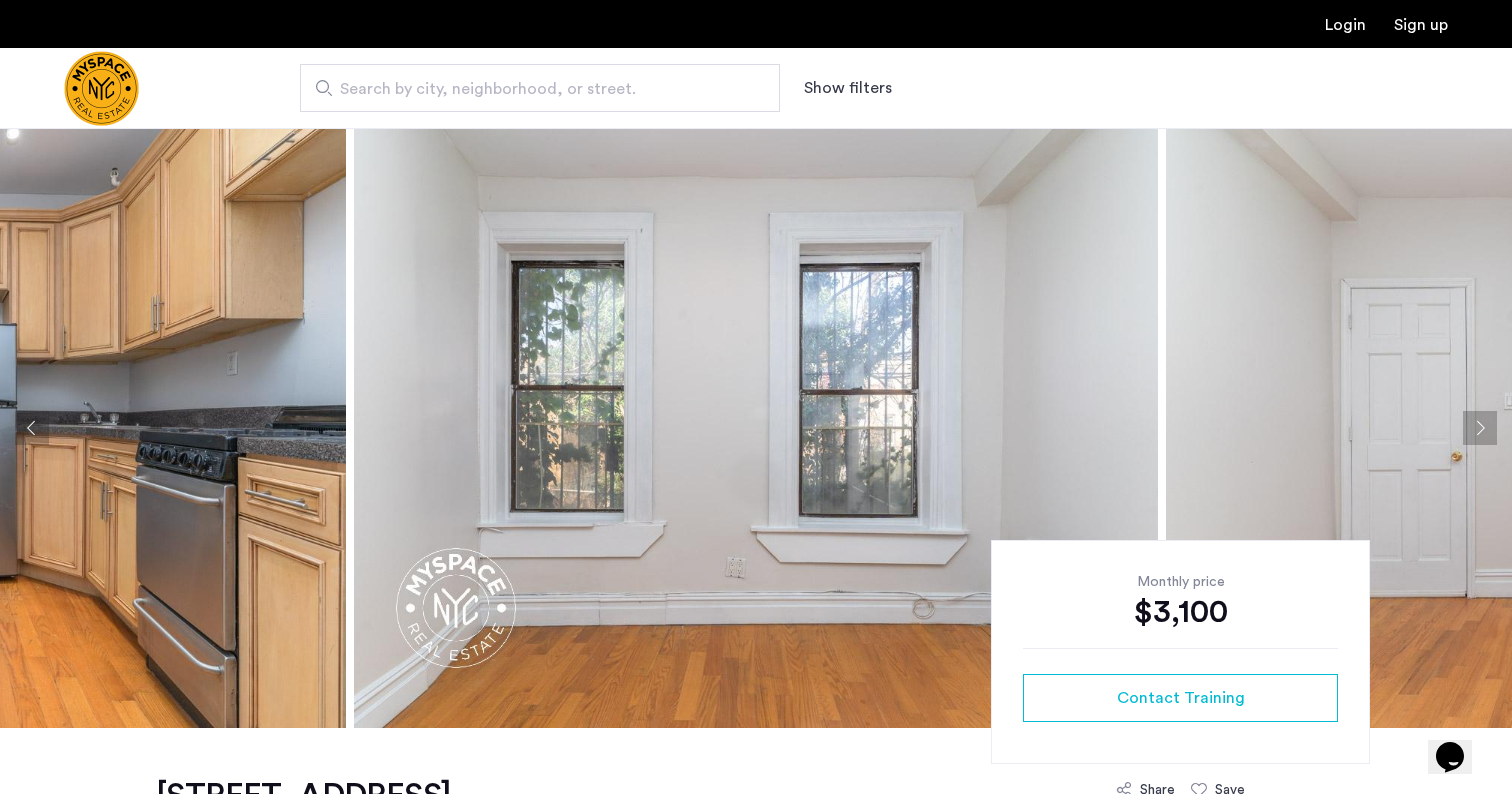 click 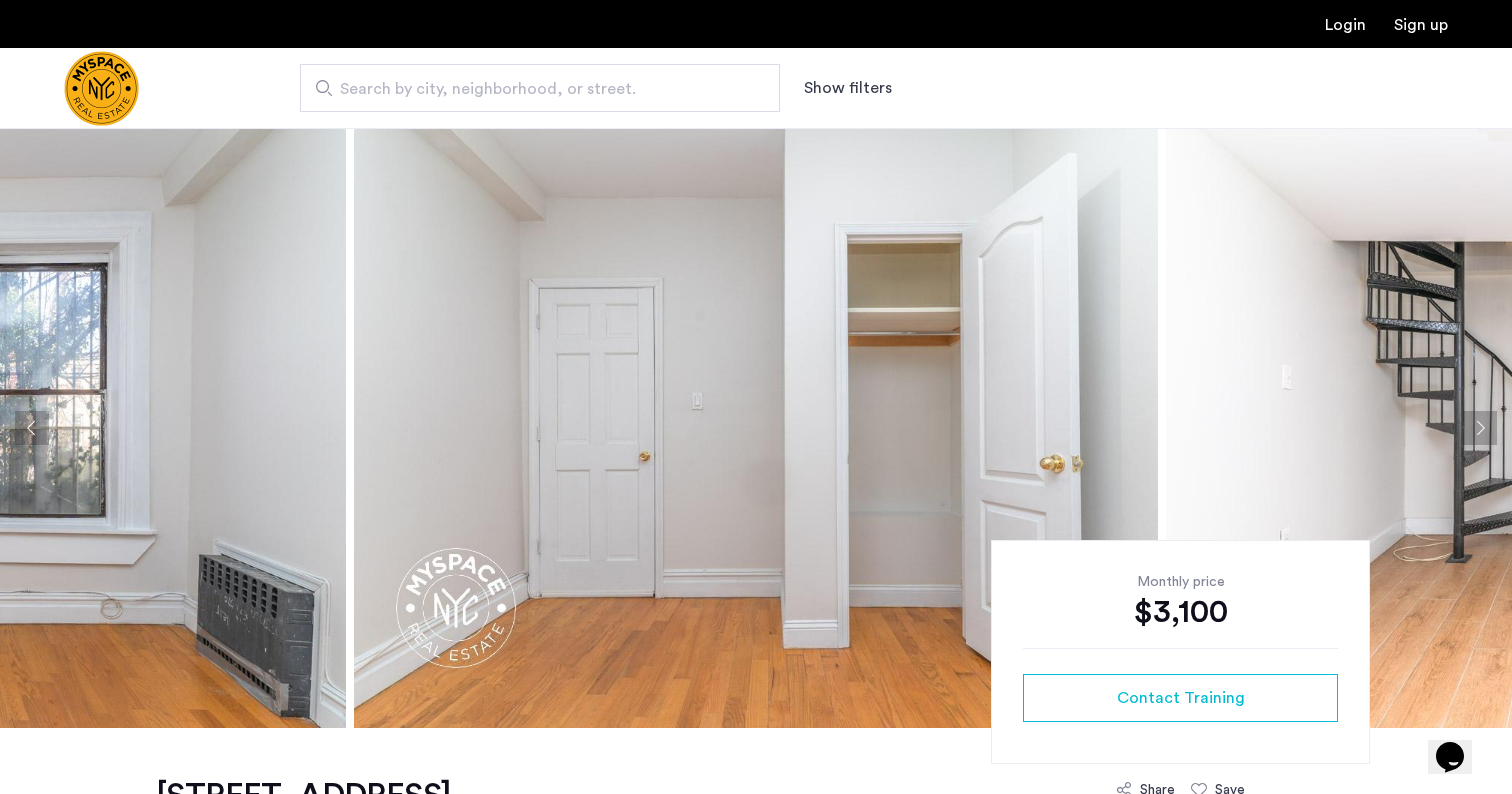 click 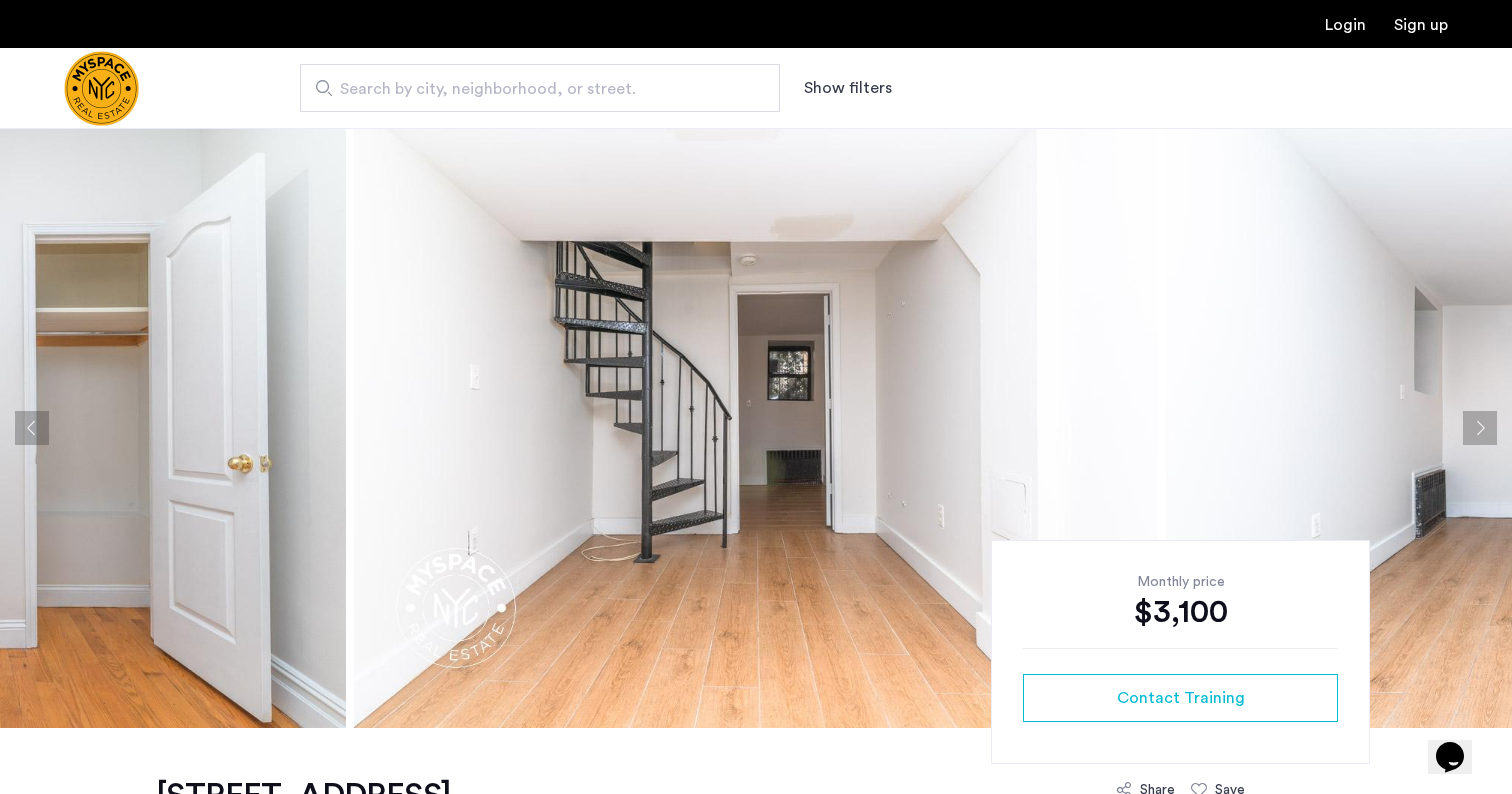 click 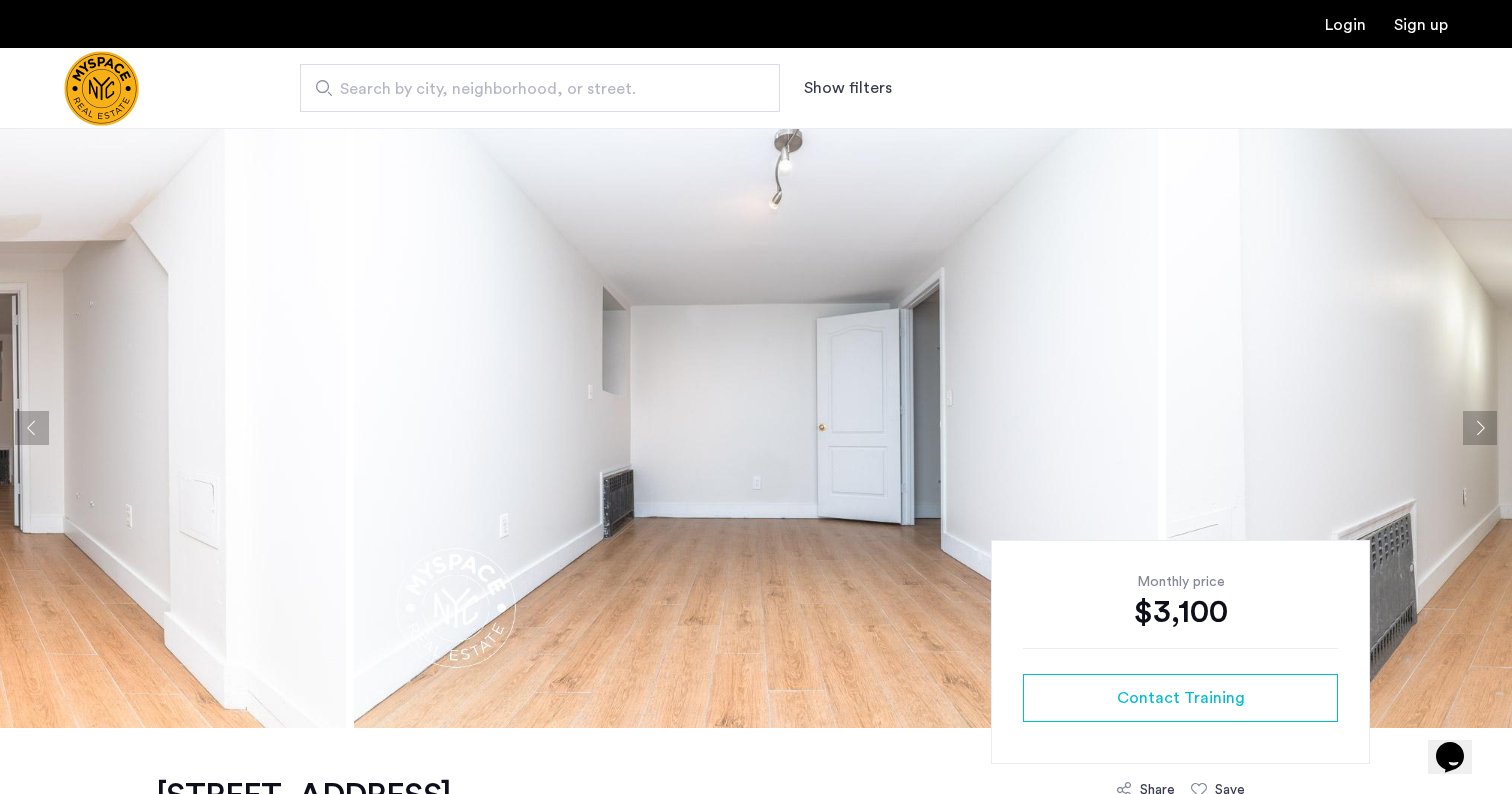 click 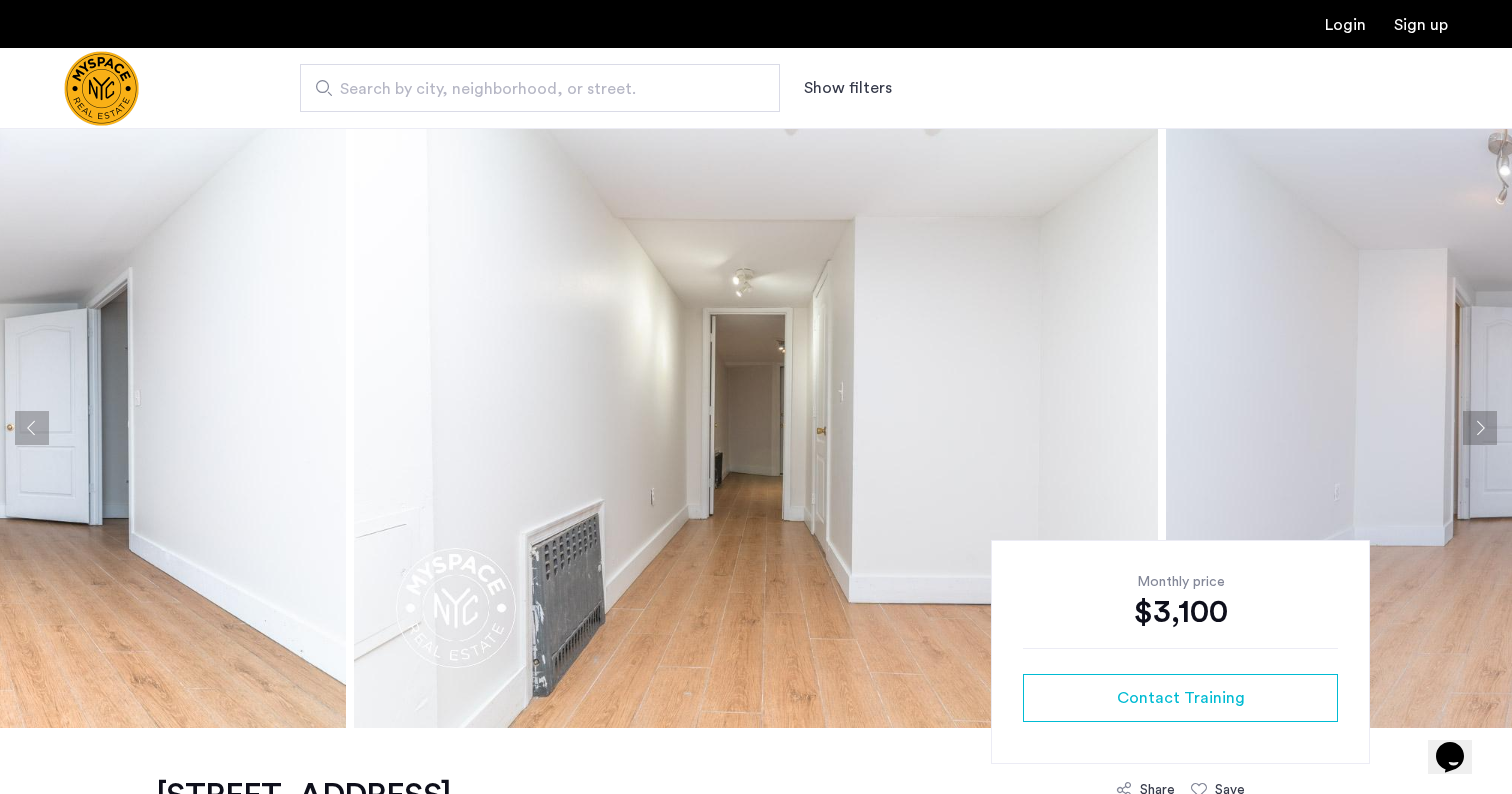 click 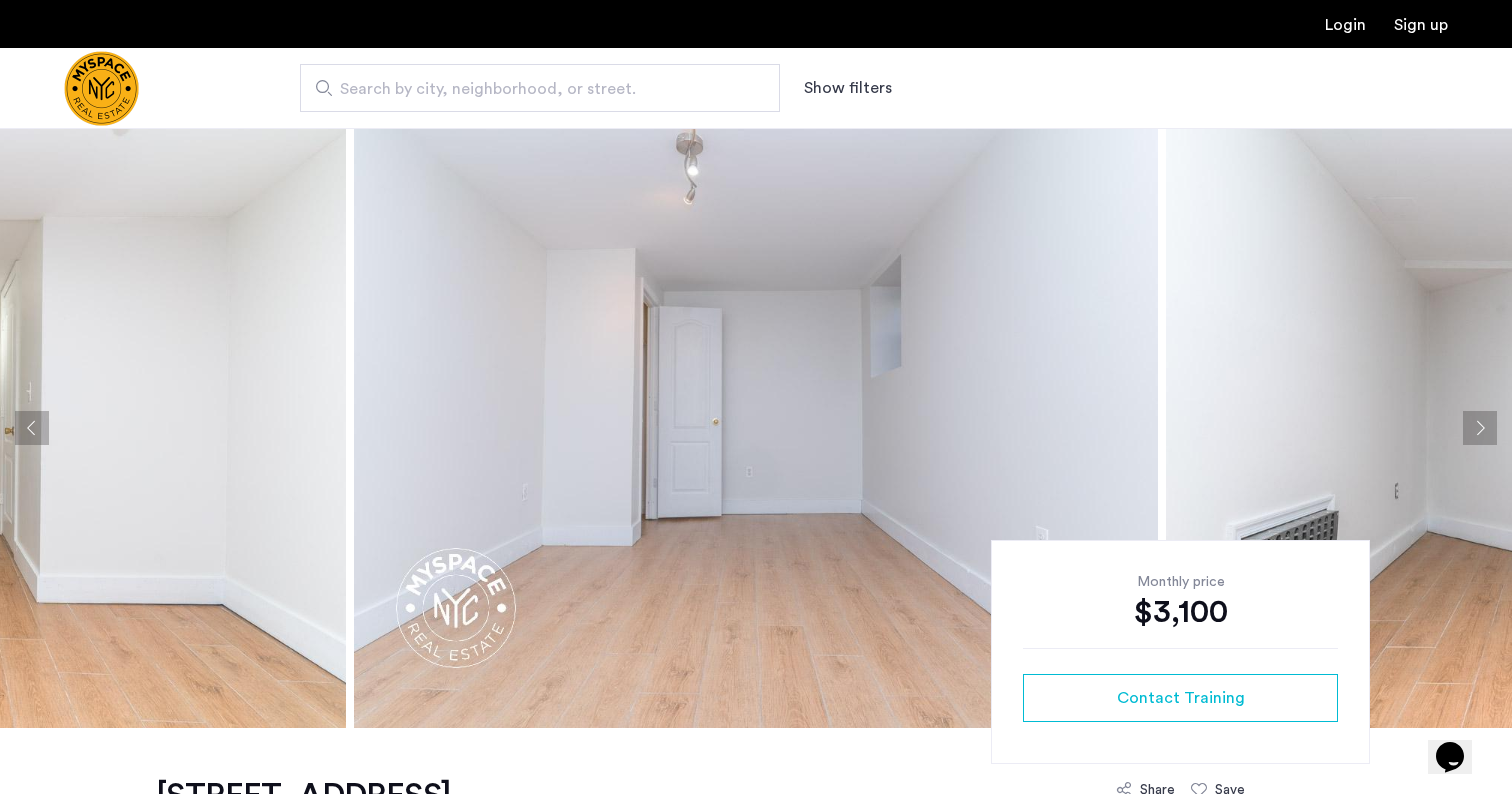 click 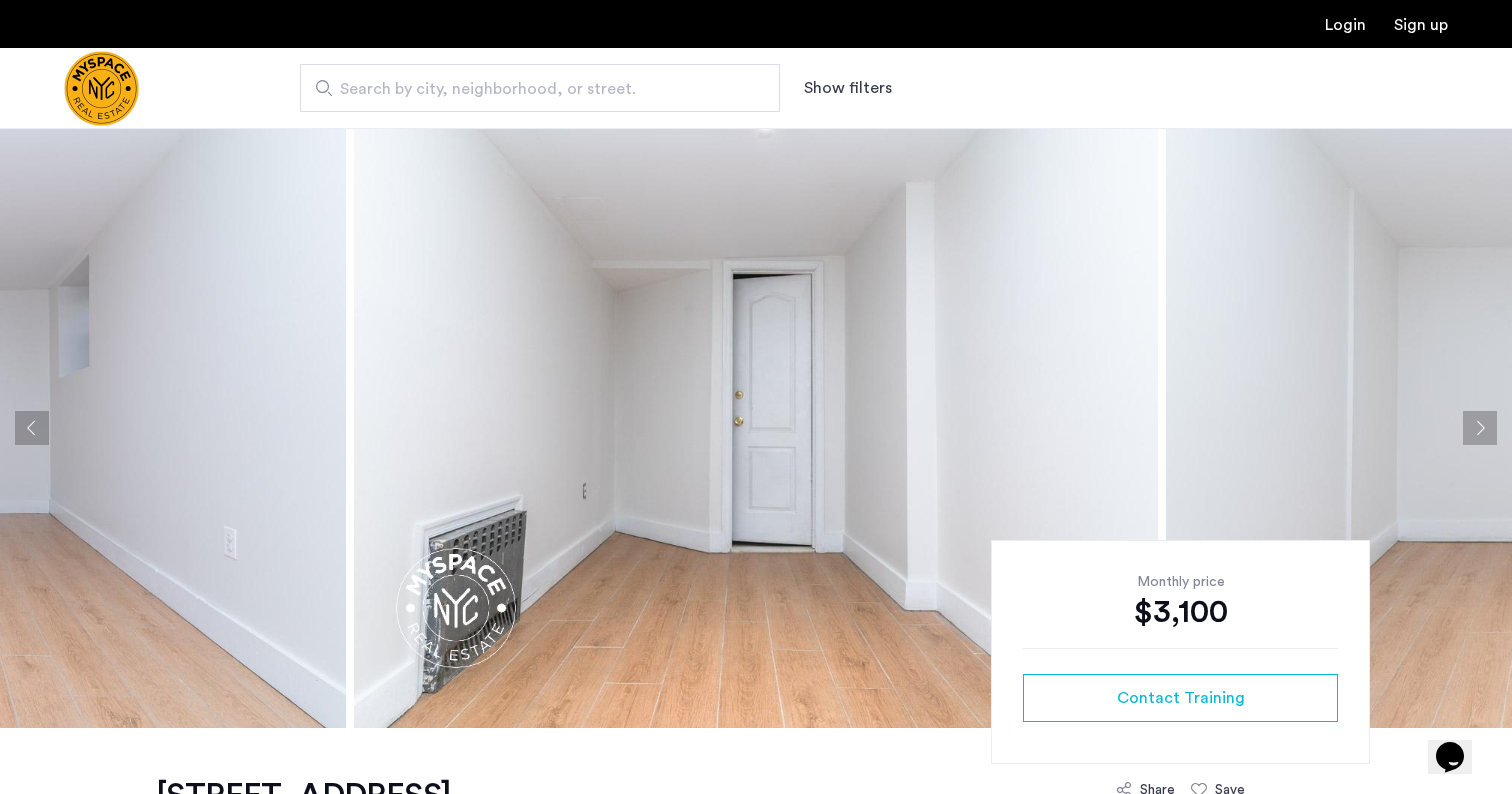 click 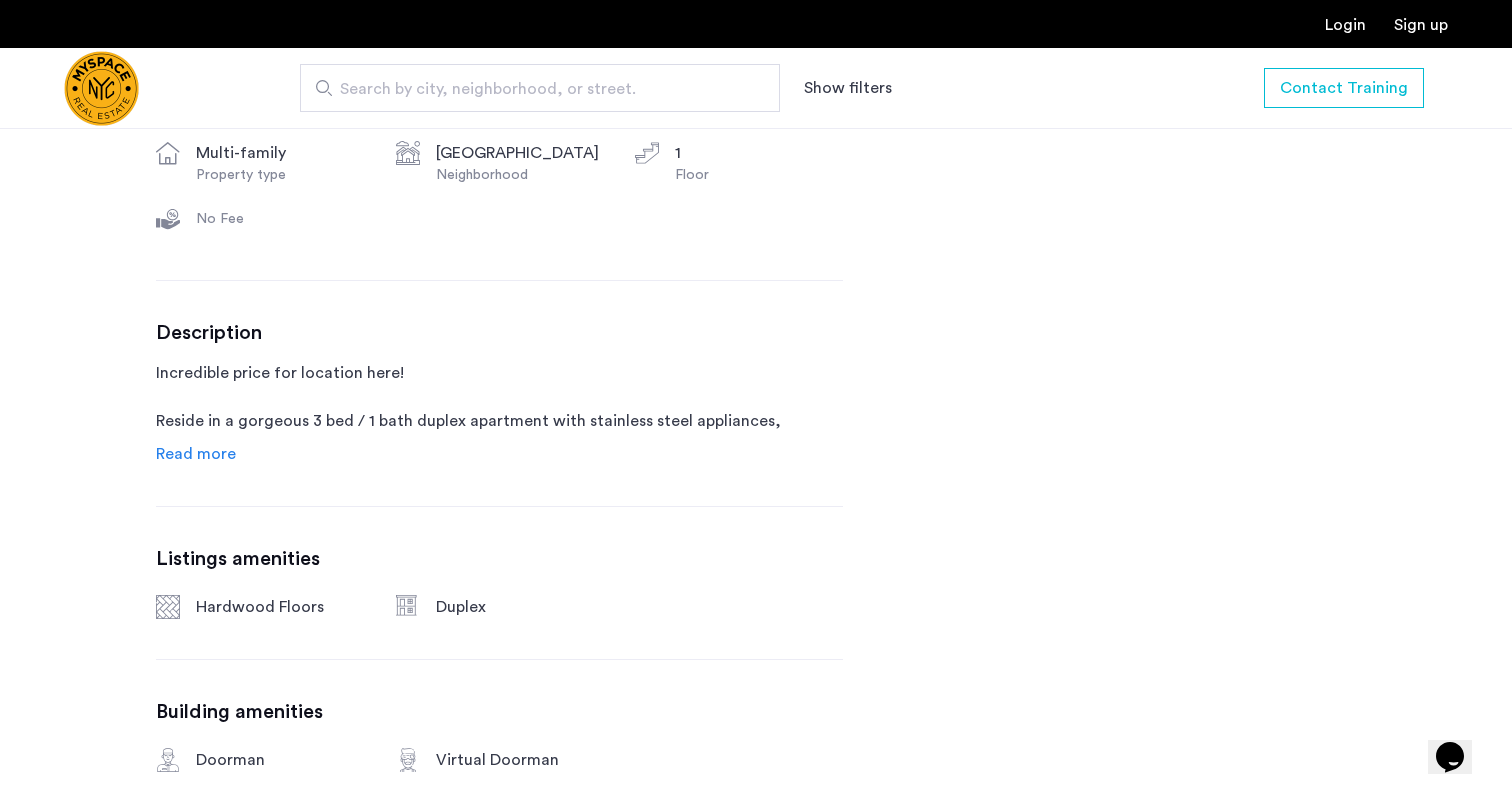 scroll, scrollTop: 992, scrollLeft: 0, axis: vertical 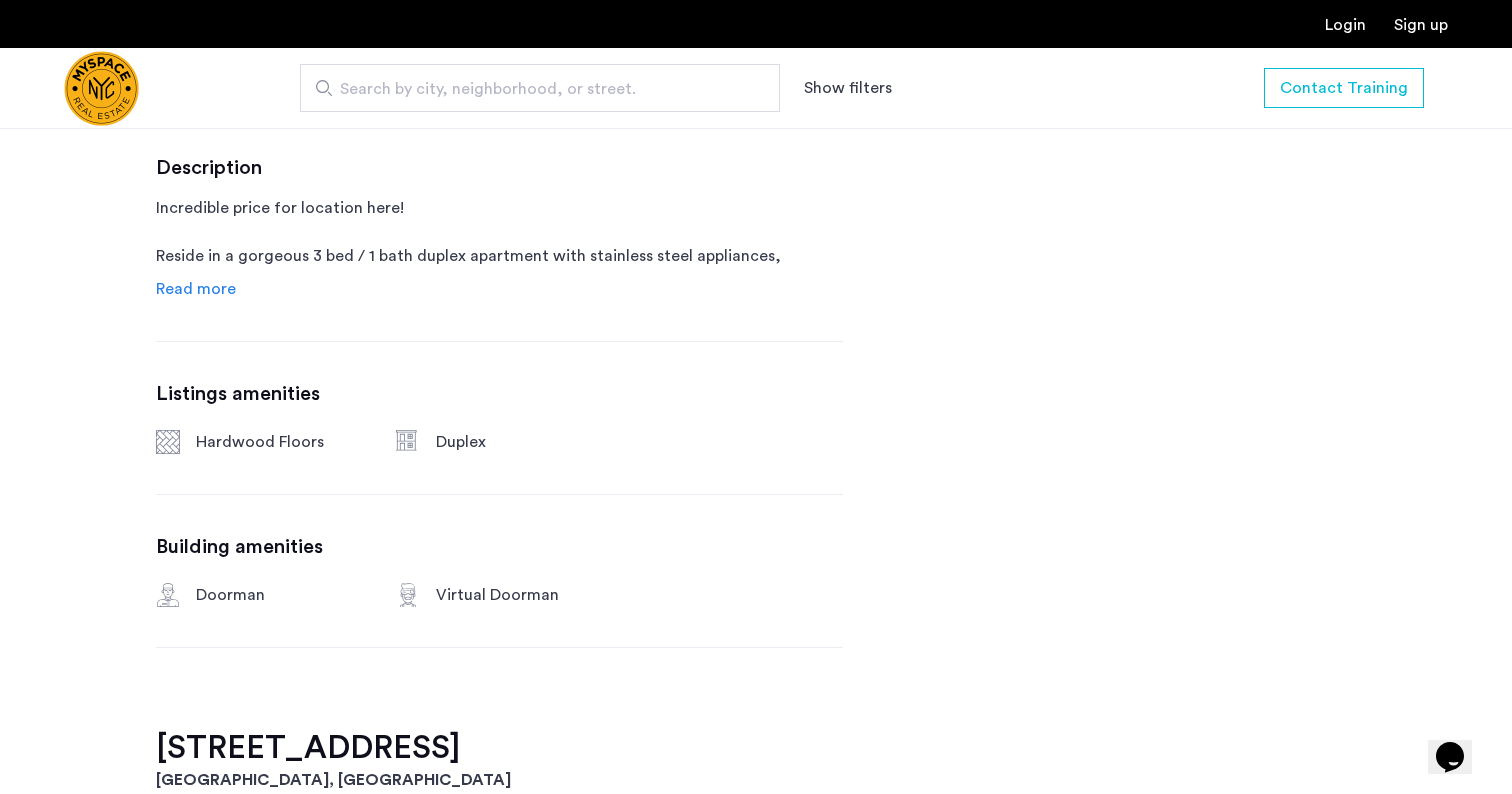 click on "[STREET_ADDRESS] $3,100 Monthly rent 3 Bedrooms 1.5 Baths multi-family Property type [GEOGRAPHIC_DATA] Neighborhood 1 Floor No Fee Description Incredible price for location here!
Reside in a gorgeous 3 bed / 1 bath duplex apartment with stainless steel appliances, hardwood floors, natural sunlight, modern features, and easy access to trains. To live in [GEOGRAPHIC_DATA] is to live in convenience and a diverse community.
Only a short walk to [GEOGRAPHIC_DATA], [GEOGRAPHIC_DATA], and [GEOGRAPHIC_DATA]. [GEOGRAPHIC_DATA] offers a number of local restaurants and bars like Chavela’s, Dutch Boy, Cent’Anni, [GEOGRAPHIC_DATA], [GEOGRAPHIC_DATA], [GEOGRAPHIC_DATA], [GEOGRAPHIC_DATA][PERSON_NAME], [PERSON_NAME]’s and more!
Enjoy the luxury of having access to most train lines like the 2,3,4,5 and C, or switch to any letter train at [GEOGRAPHIC_DATA]. Easy commute to [GEOGRAPHIC_DATA] & easy access to the rest of [GEOGRAPHIC_DATA]’s hottest neighborhoods.
No brokers fee!! Read more Listings amenities Hardwood Floors Duplex Building amenities Doorman" 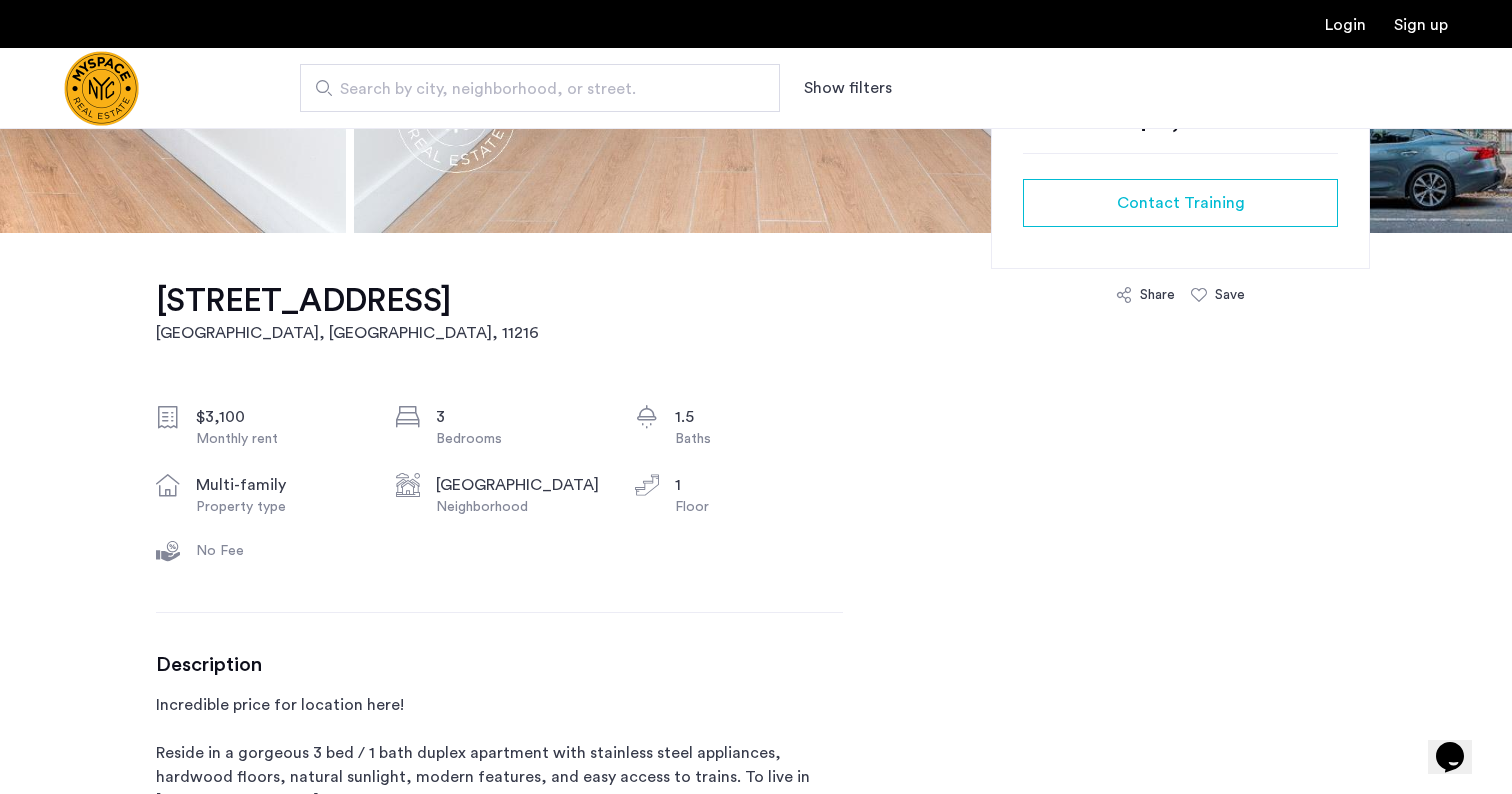 scroll, scrollTop: 410, scrollLeft: 0, axis: vertical 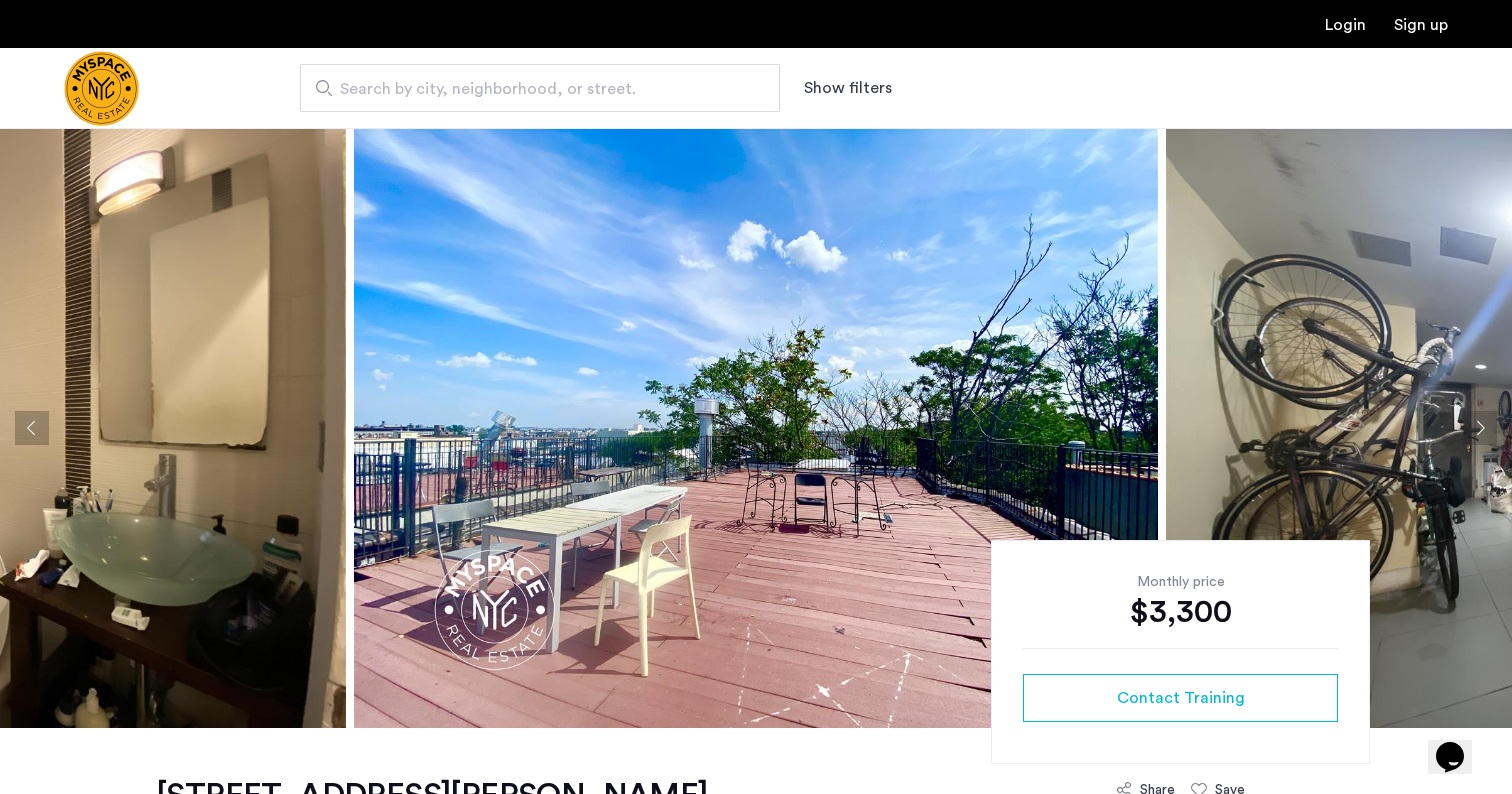 click 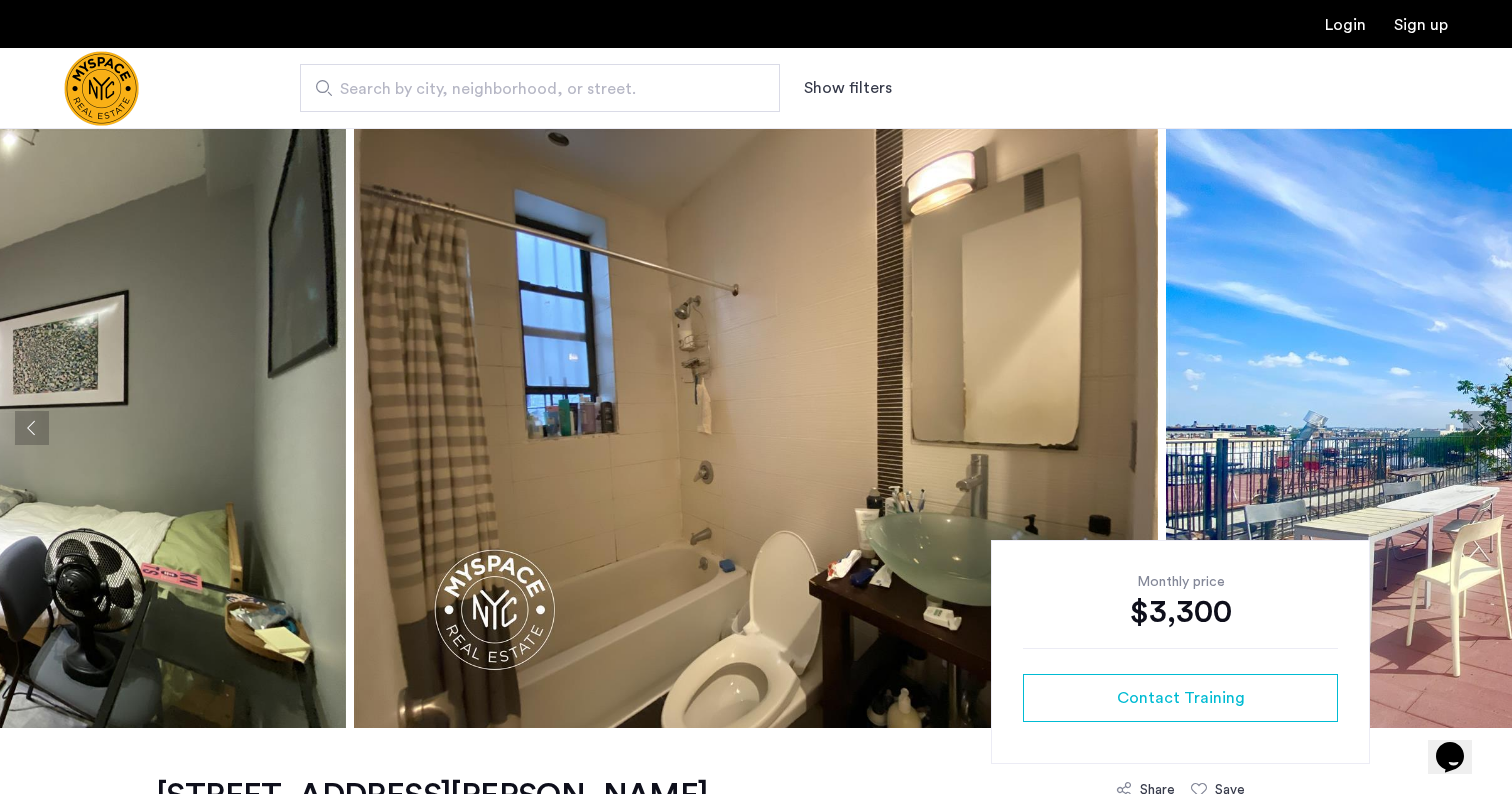 click 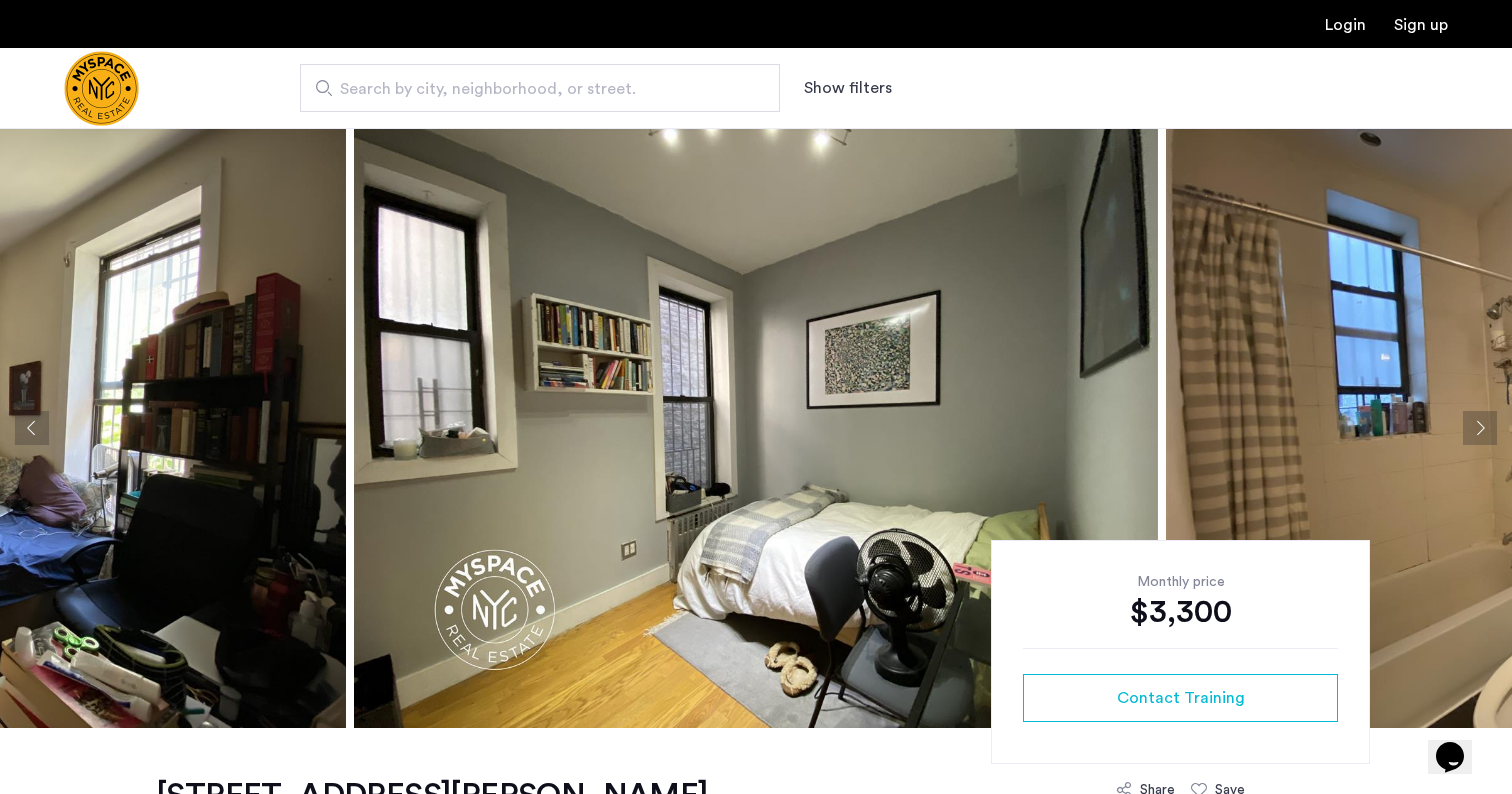 click 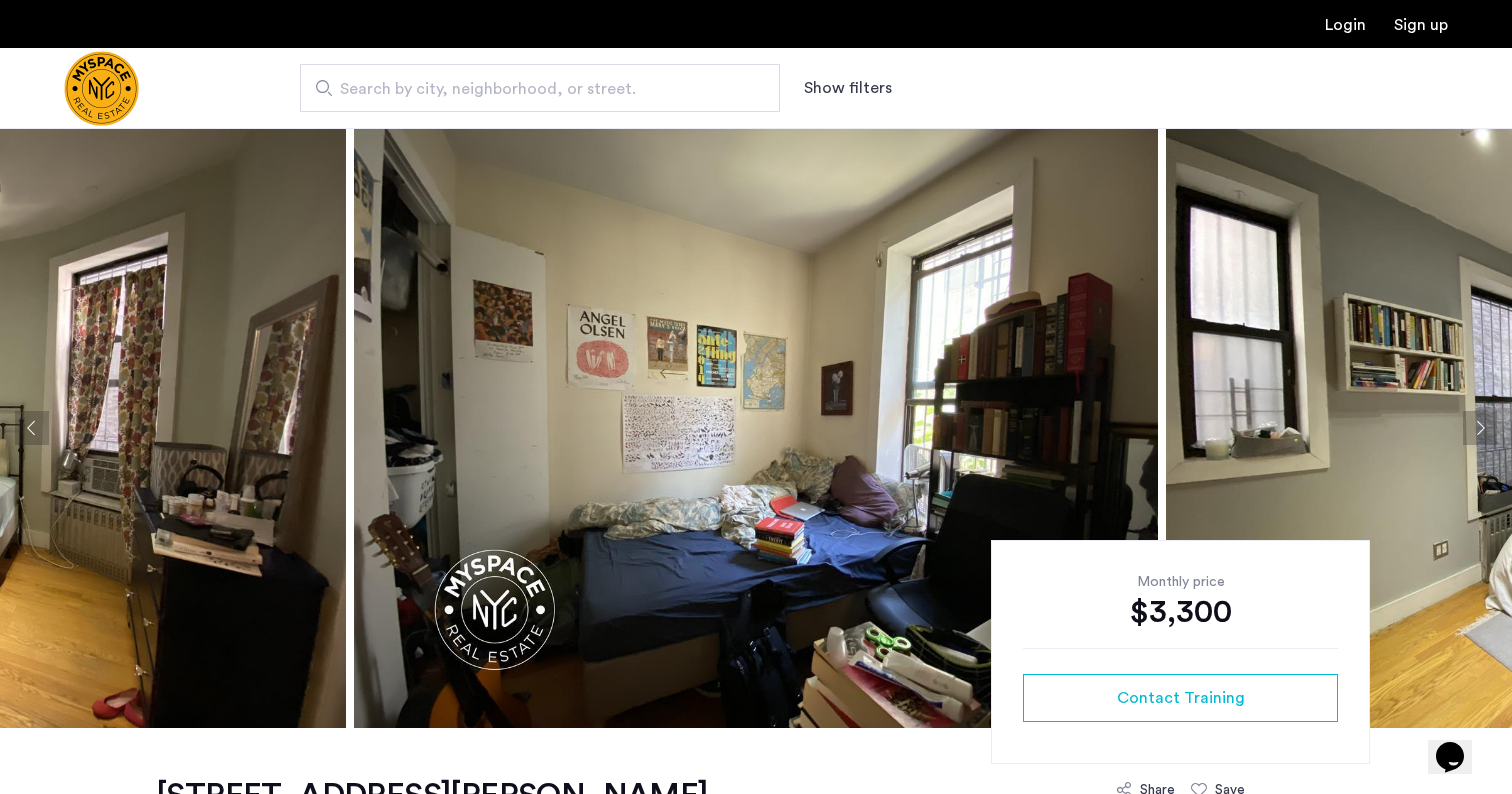click 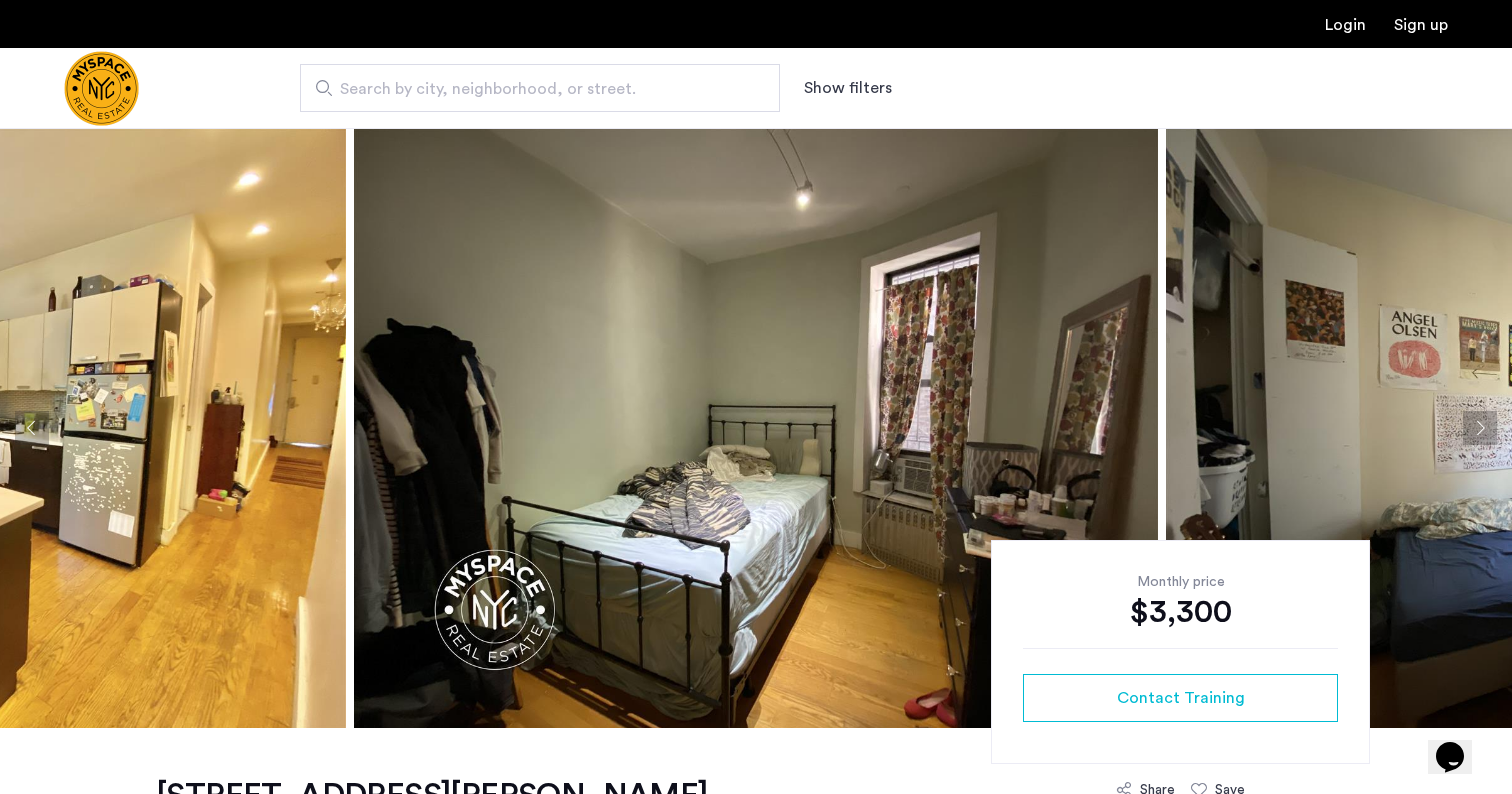 click 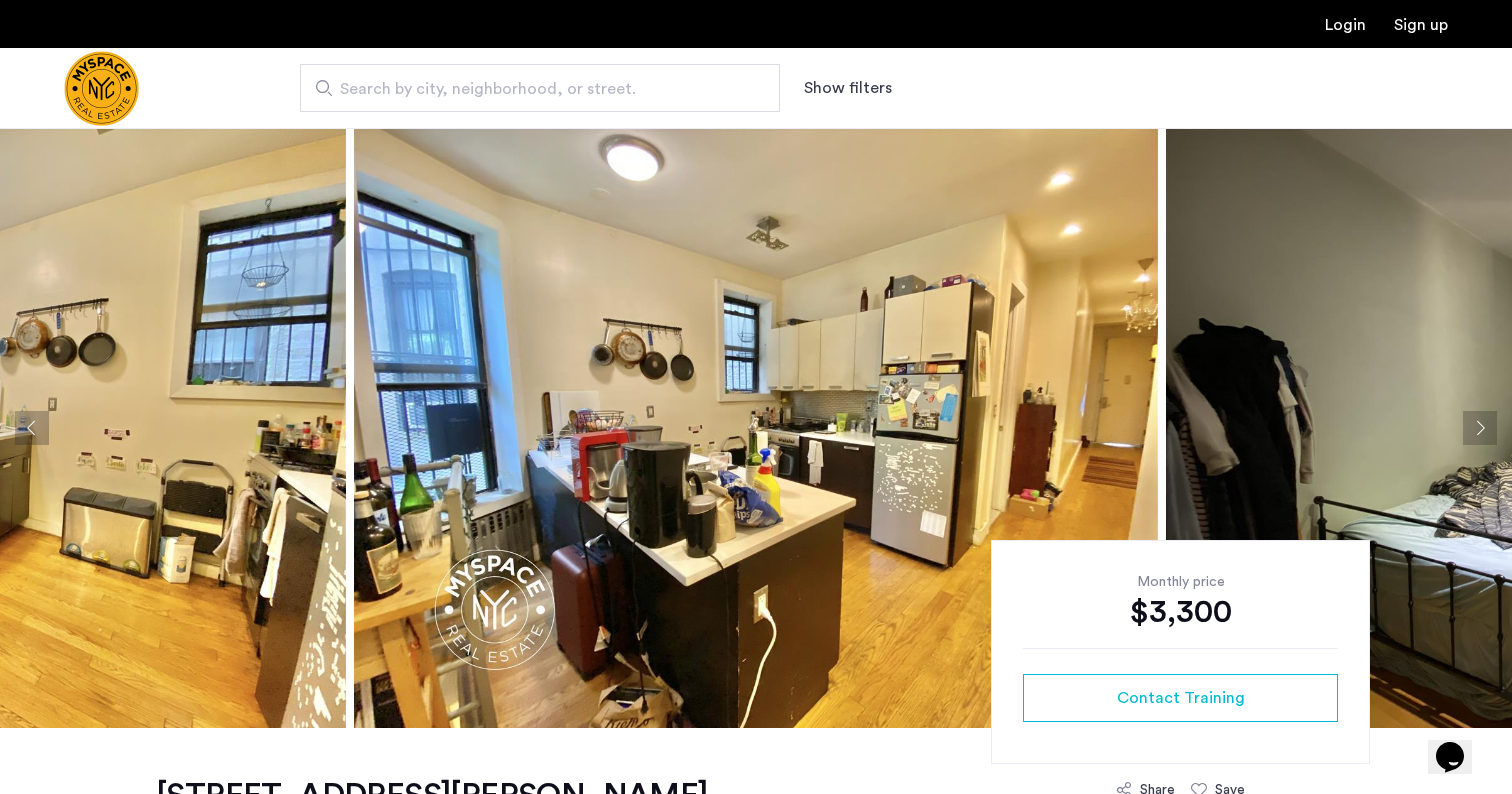 click 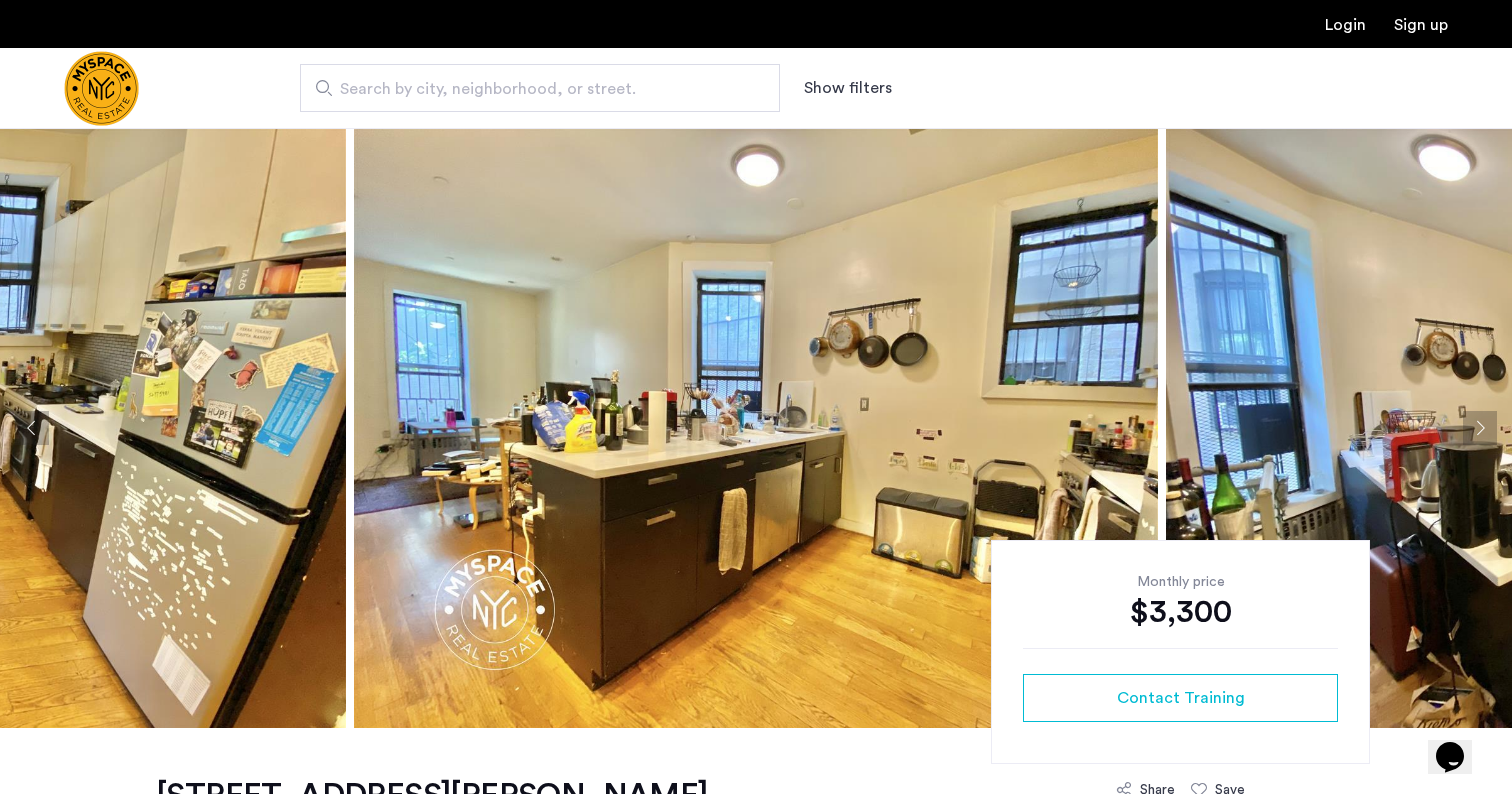 click 